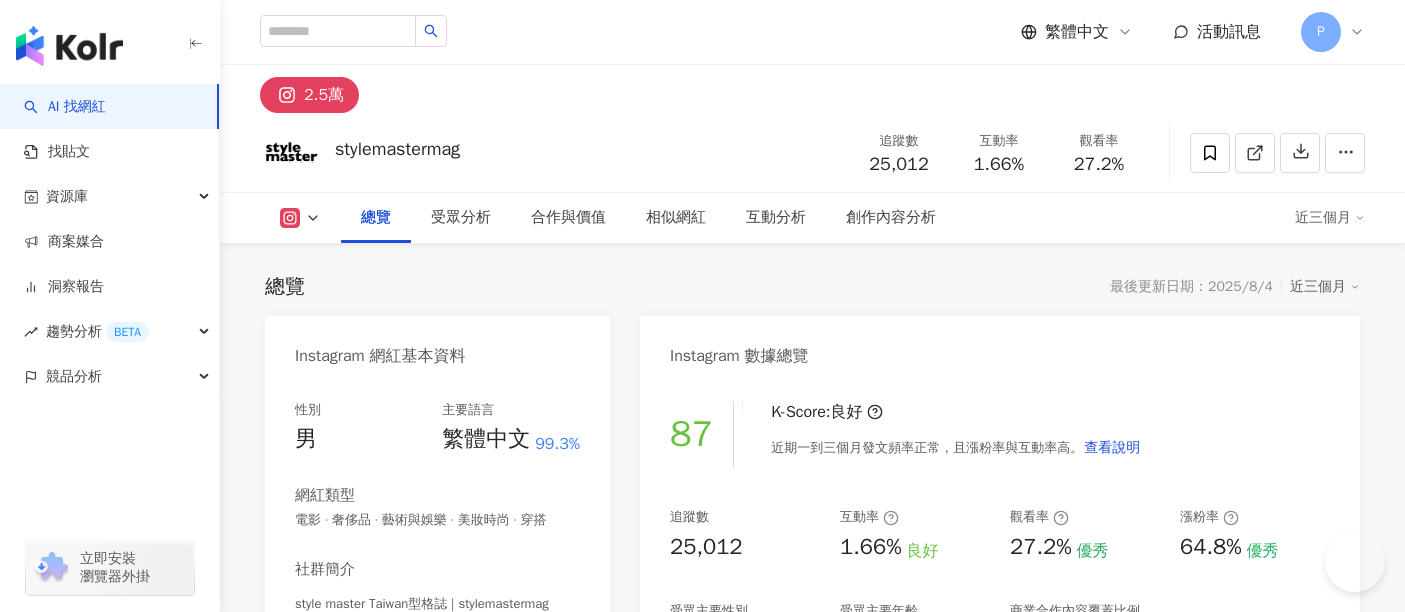 scroll, scrollTop: 222, scrollLeft: 0, axis: vertical 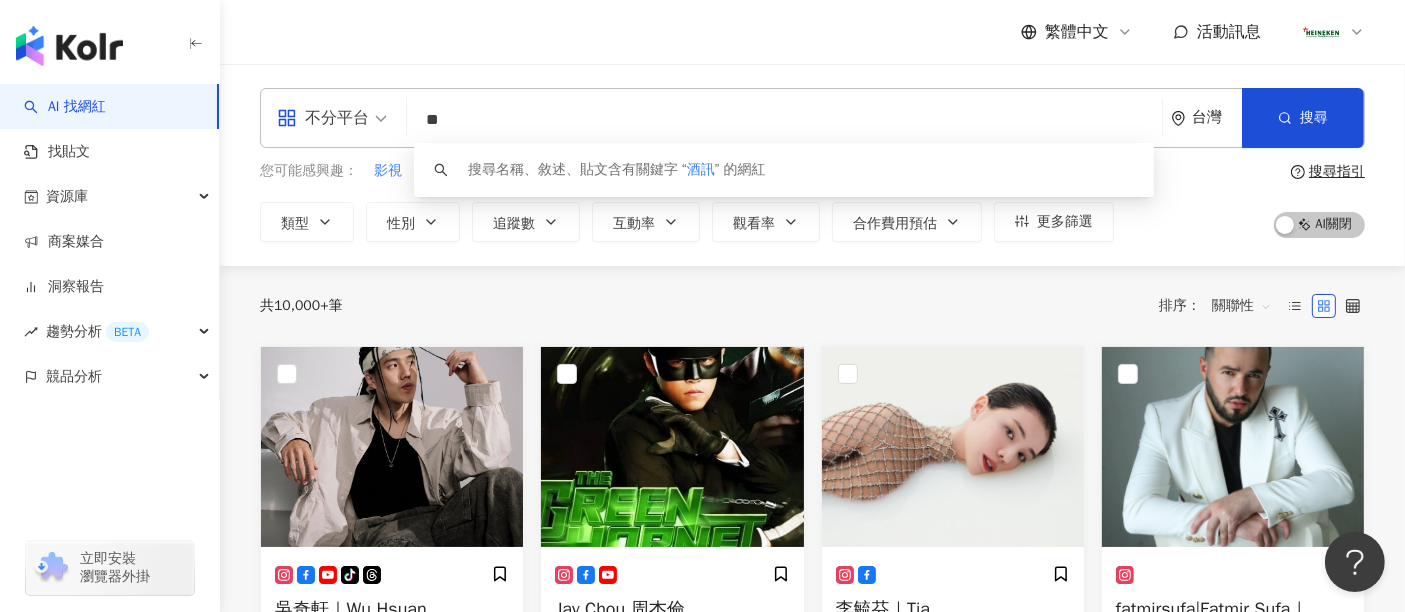 drag, startPoint x: 522, startPoint y: 120, endPoint x: 260, endPoint y: 84, distance: 264.46173 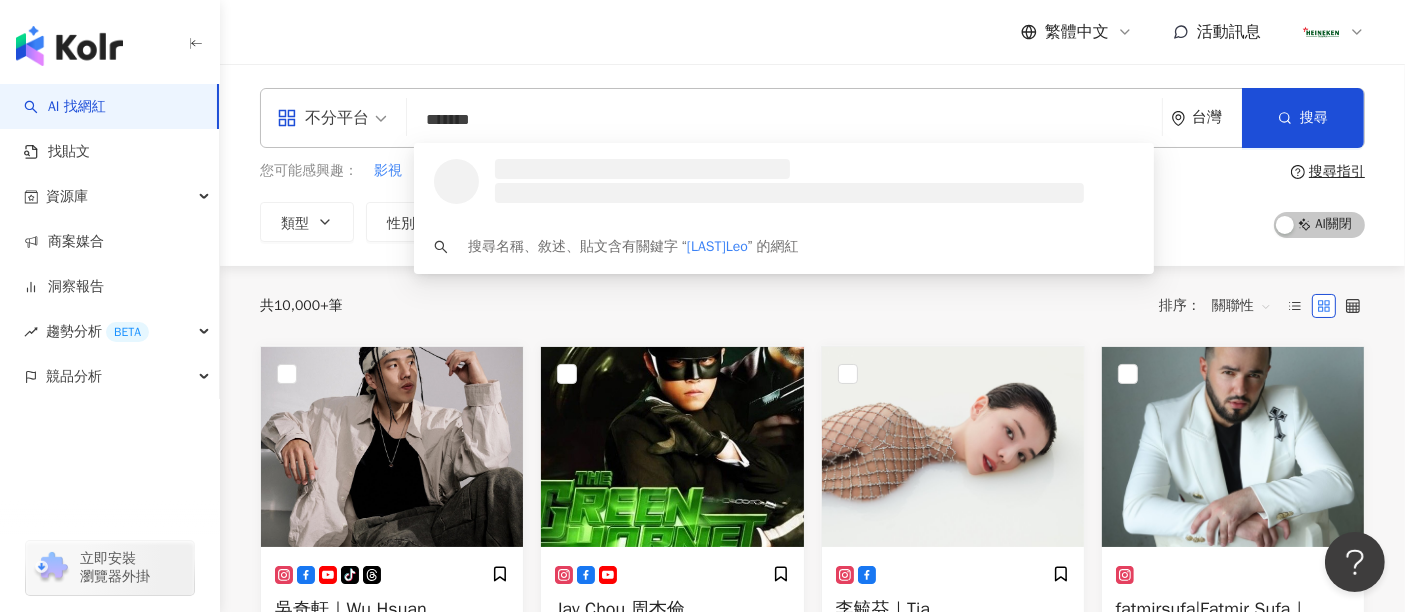 type on "*******" 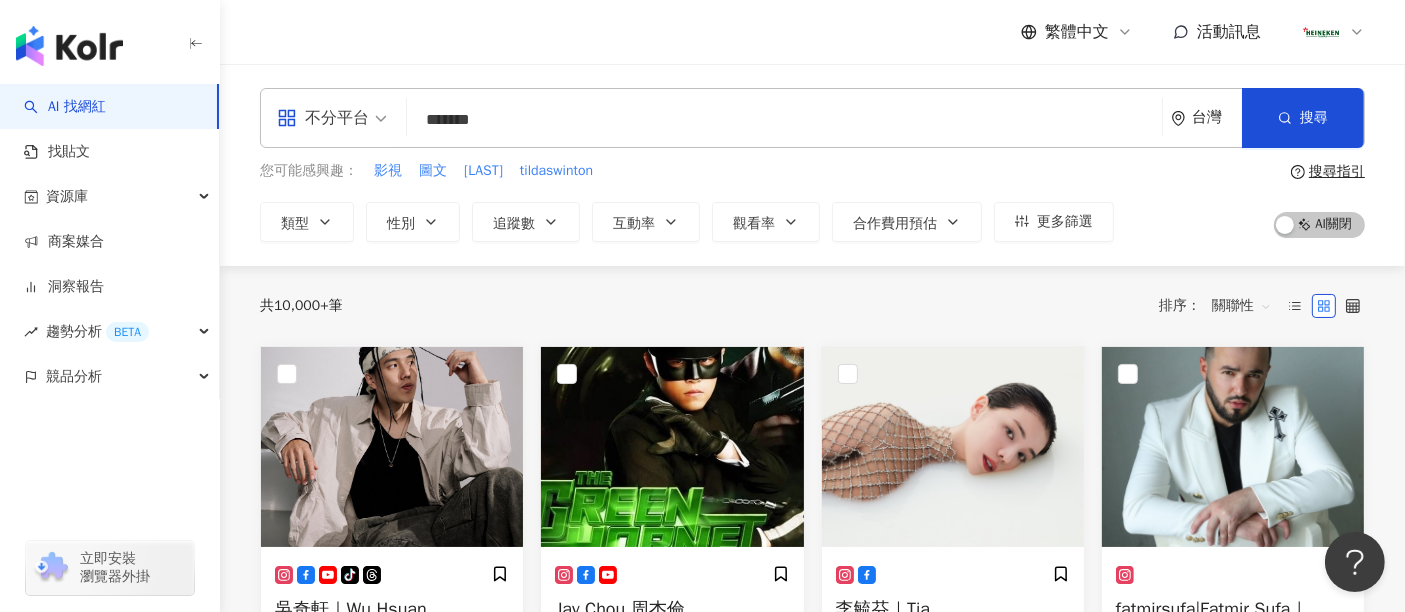 click on "*******" at bounding box center [784, 120] 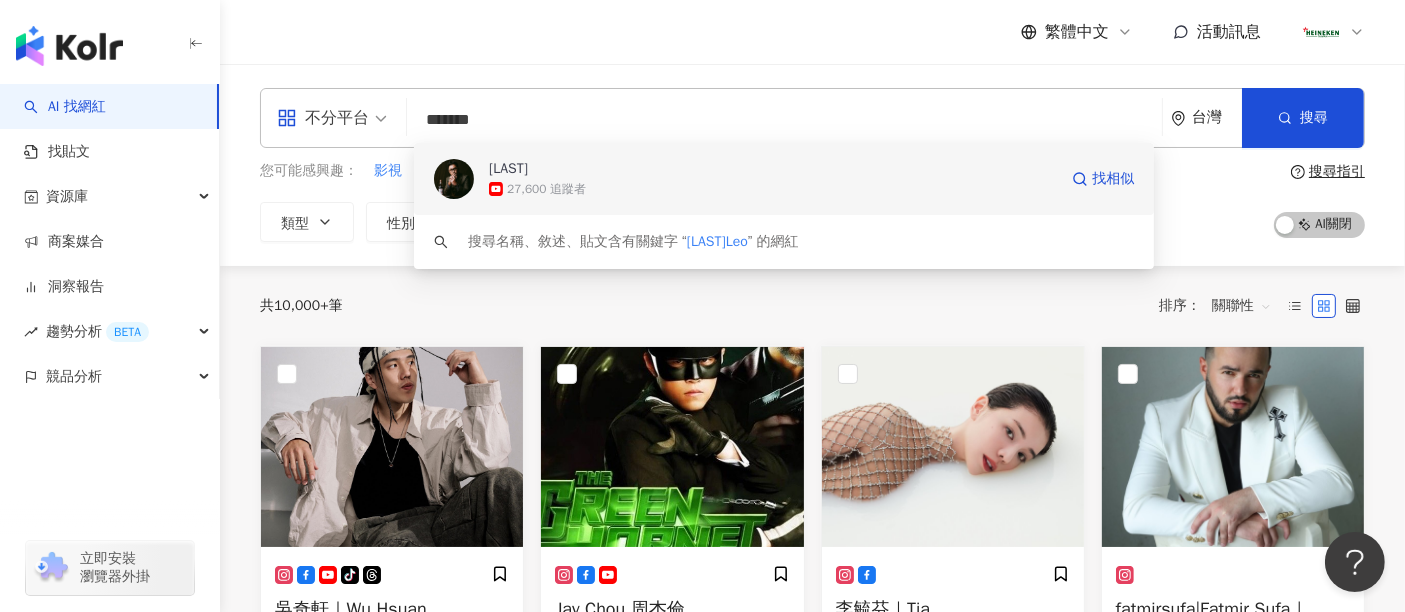 click on "李奧社長" at bounding box center (773, 169) 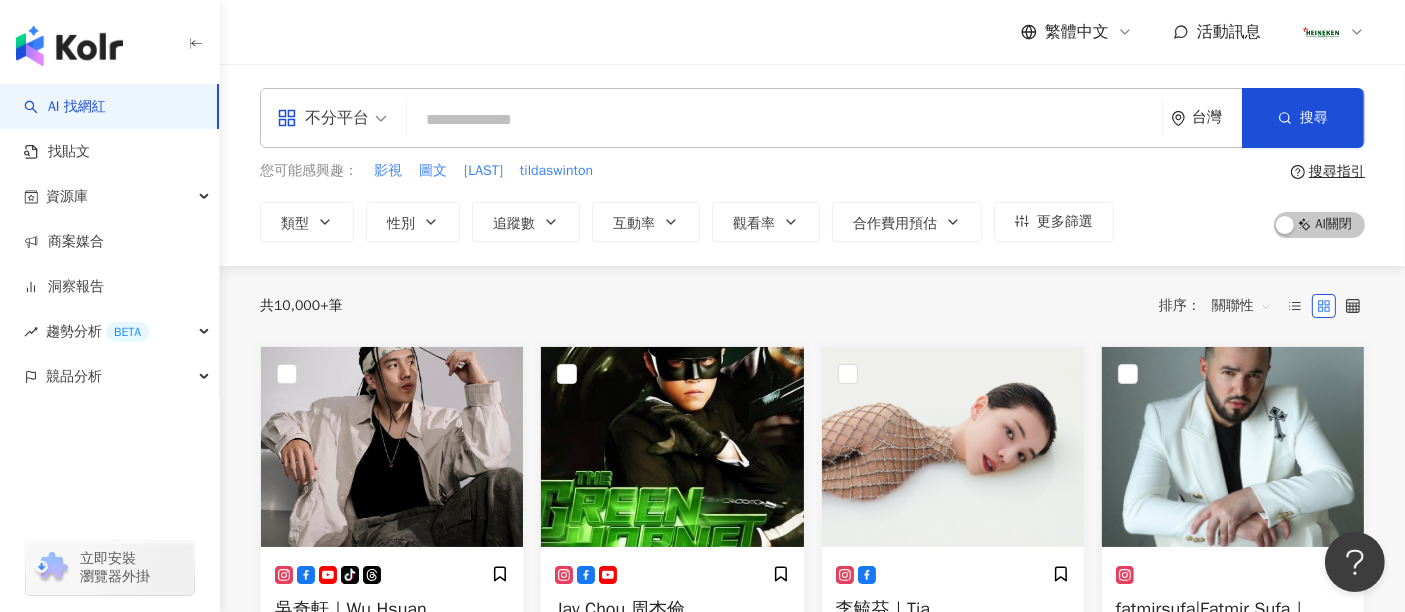 paste on "*****" 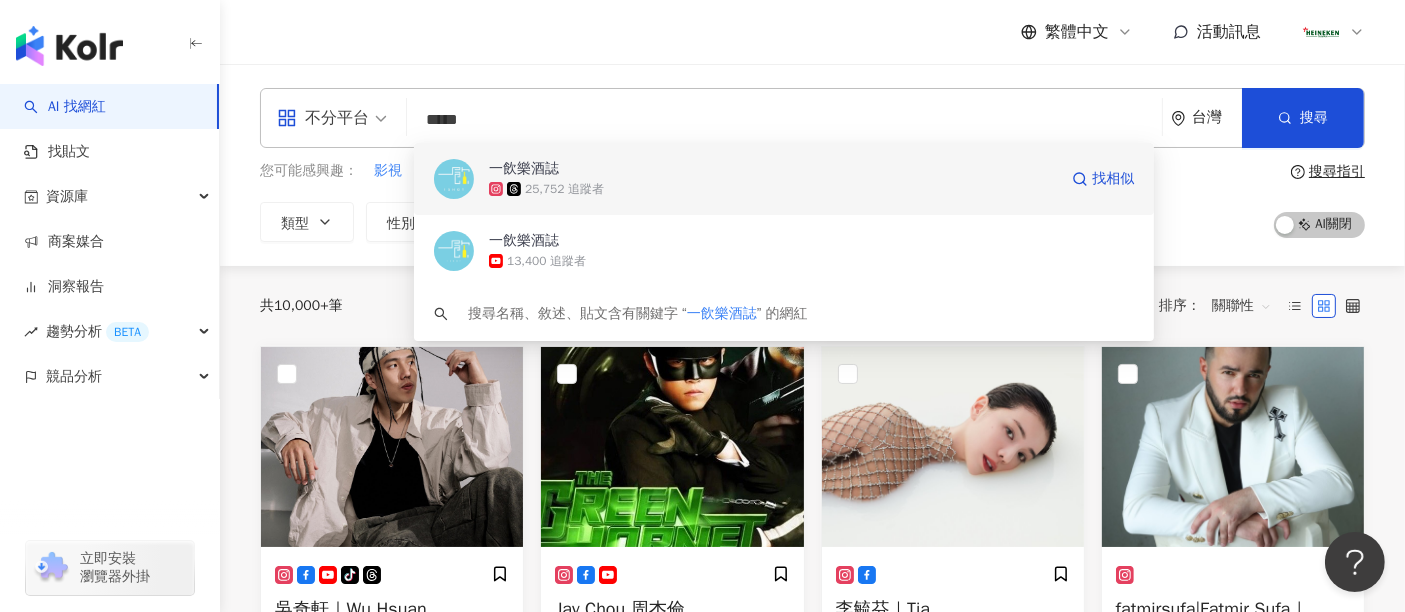 click on "一飲樂酒誌" at bounding box center (773, 169) 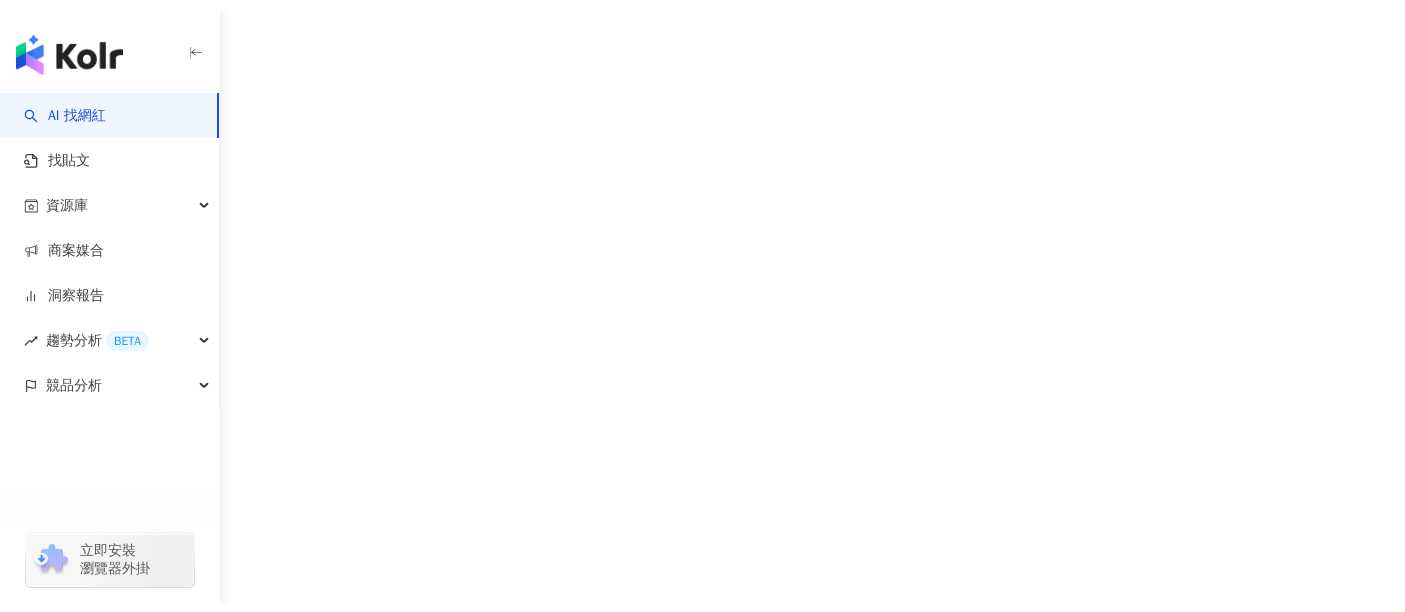 scroll, scrollTop: 0, scrollLeft: 0, axis: both 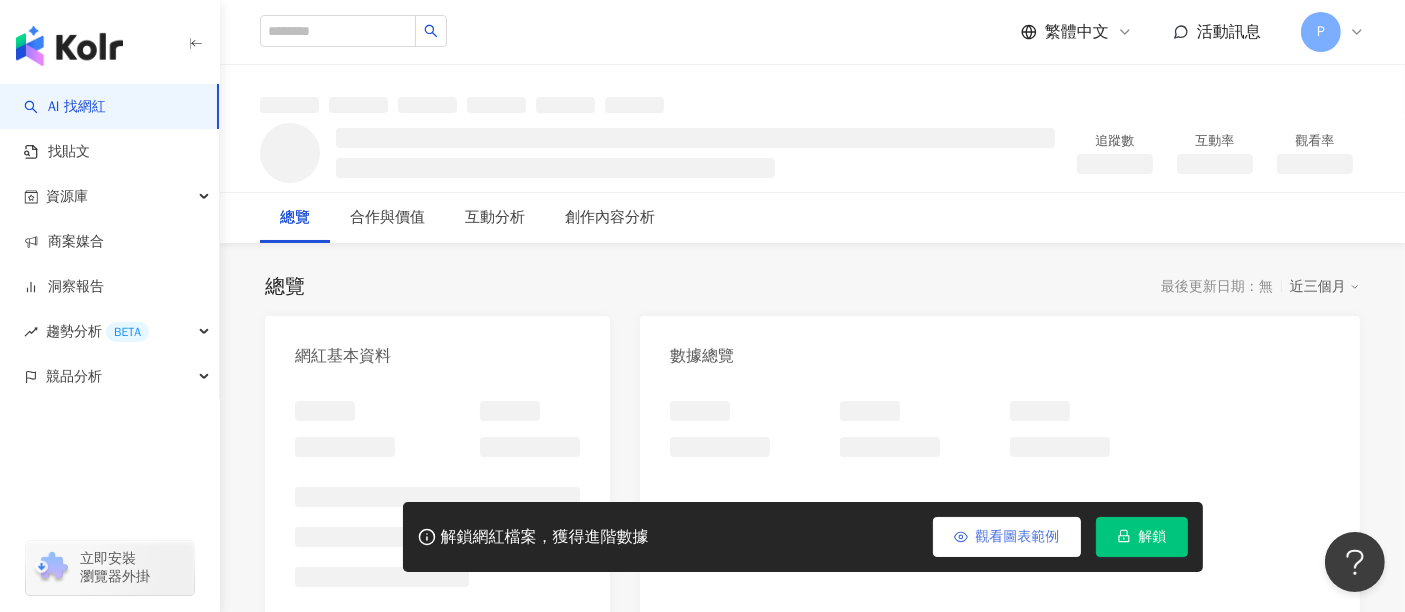 click on "解鎖" at bounding box center [1153, 537] 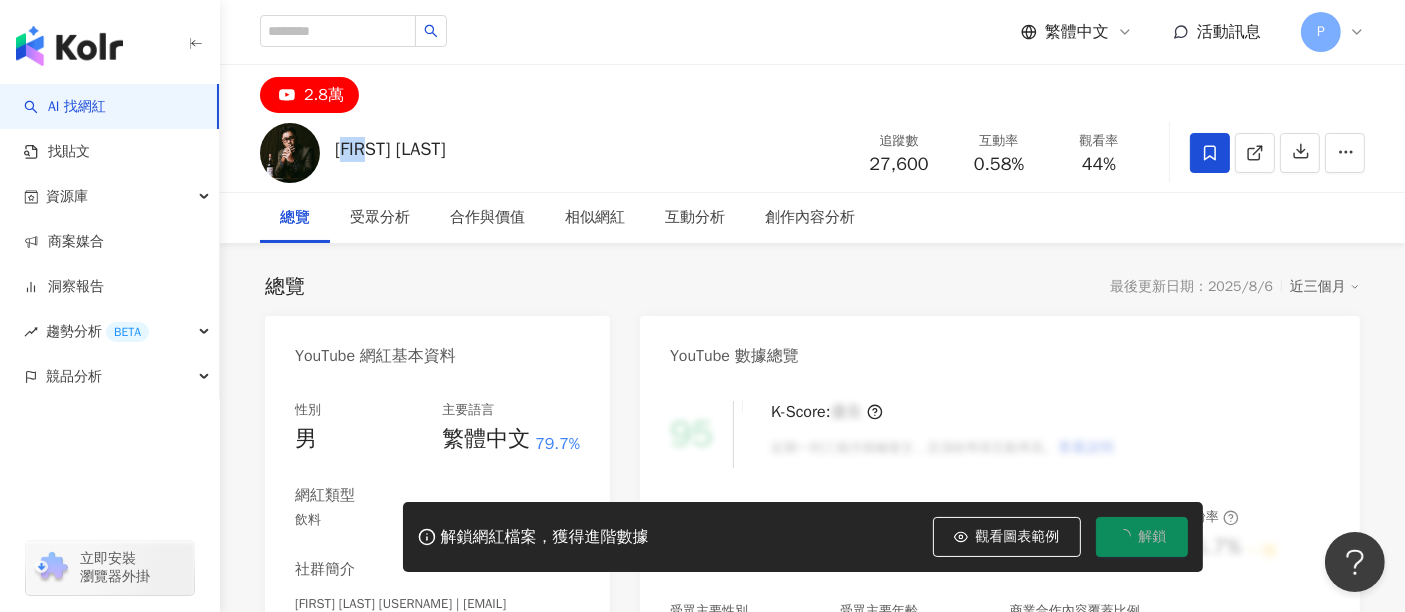 click on "李奧社長 追蹤數 27,600 互動率 0.58% 觀看率 44%" at bounding box center [812, 152] 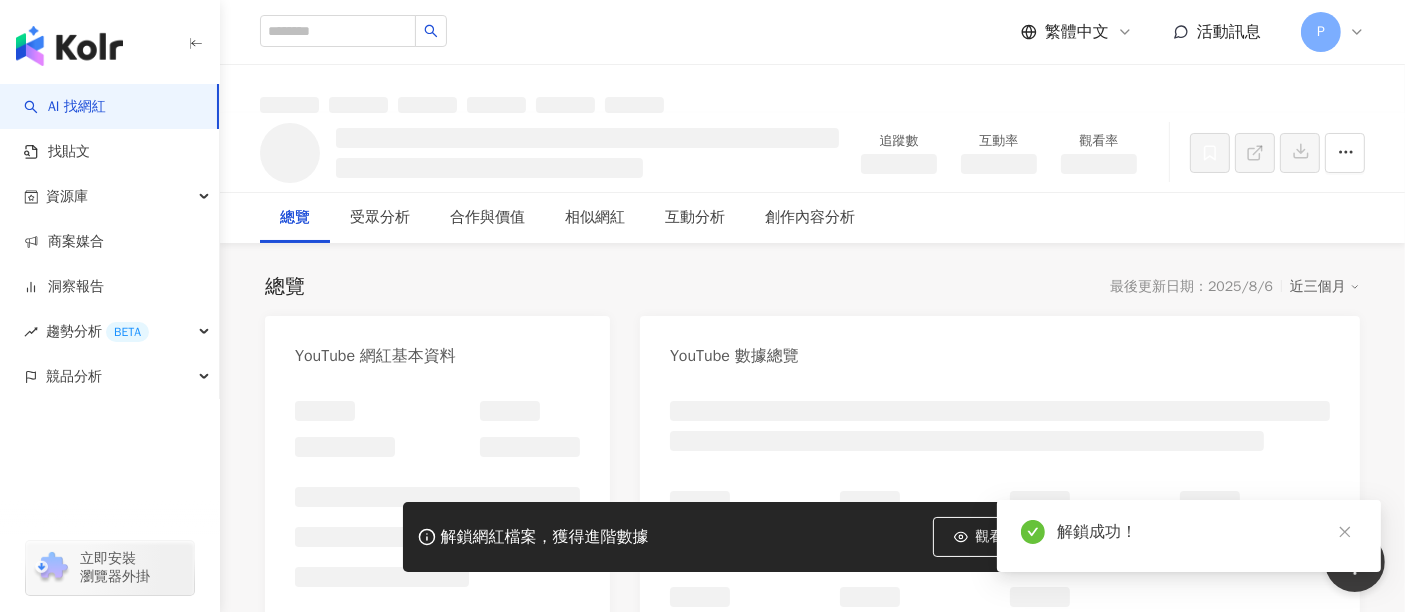 click 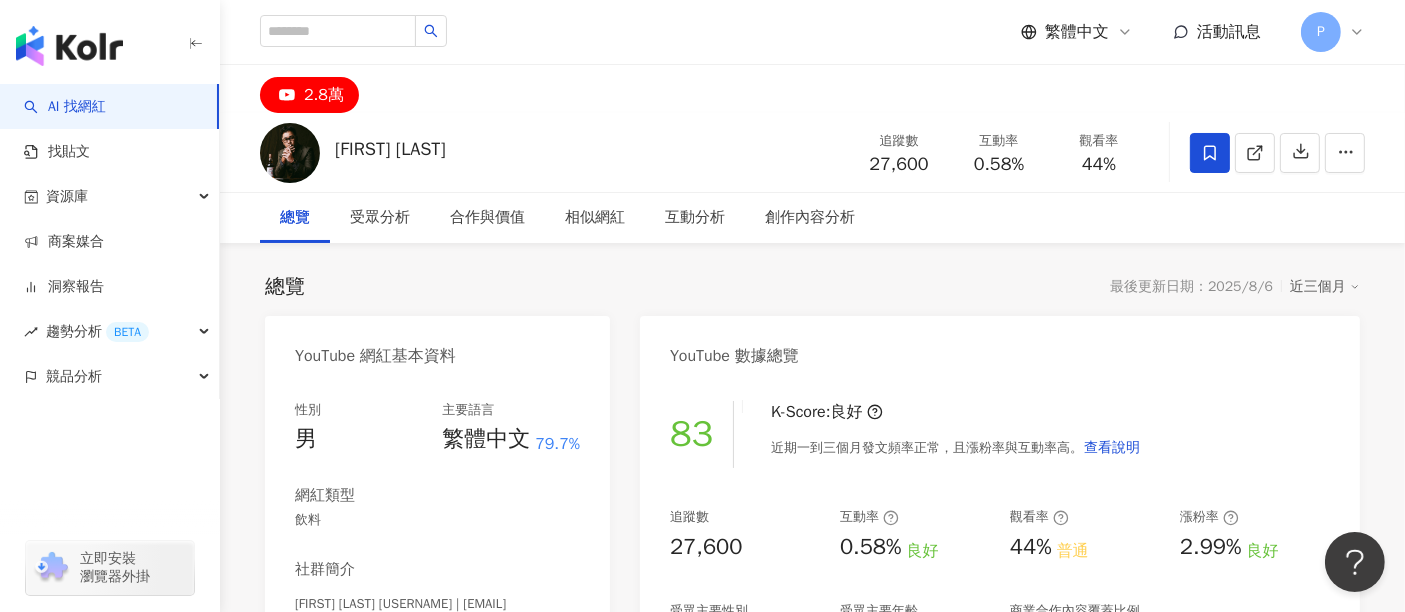 click on "李奧社長 追蹤數 27,600 互動率 0.58% 觀看率 44%" at bounding box center (812, 152) 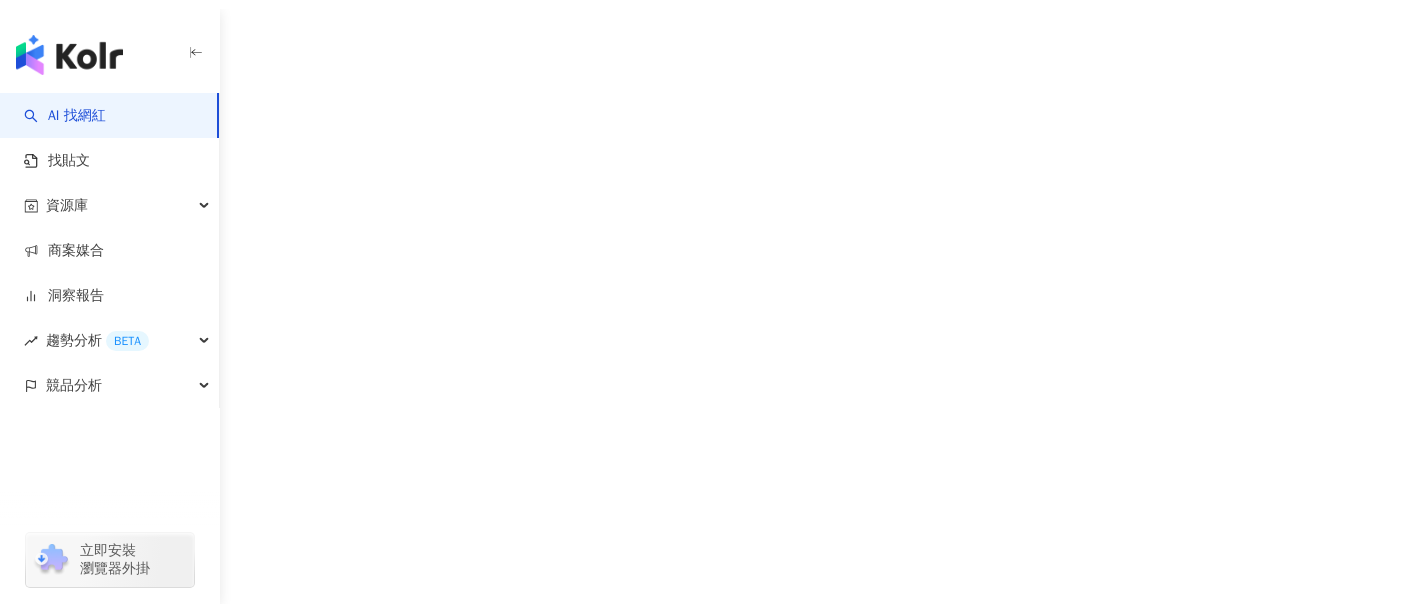 scroll, scrollTop: 0, scrollLeft: 0, axis: both 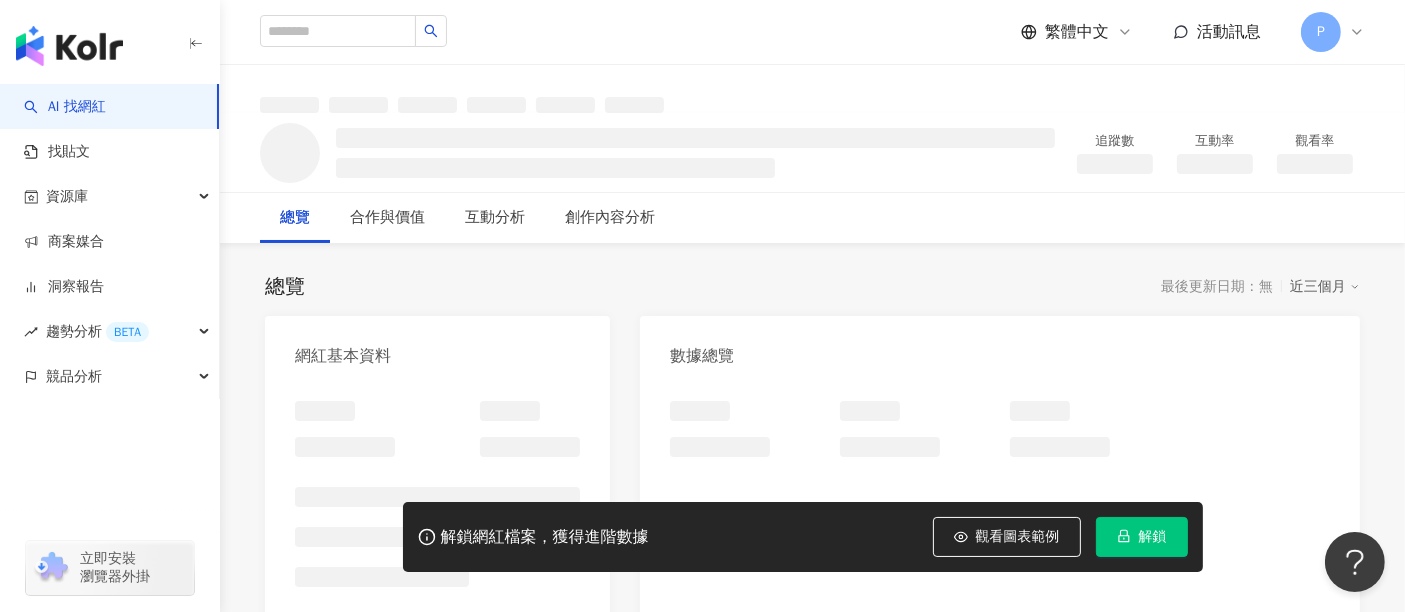 click on "解鎖" at bounding box center [1142, 537] 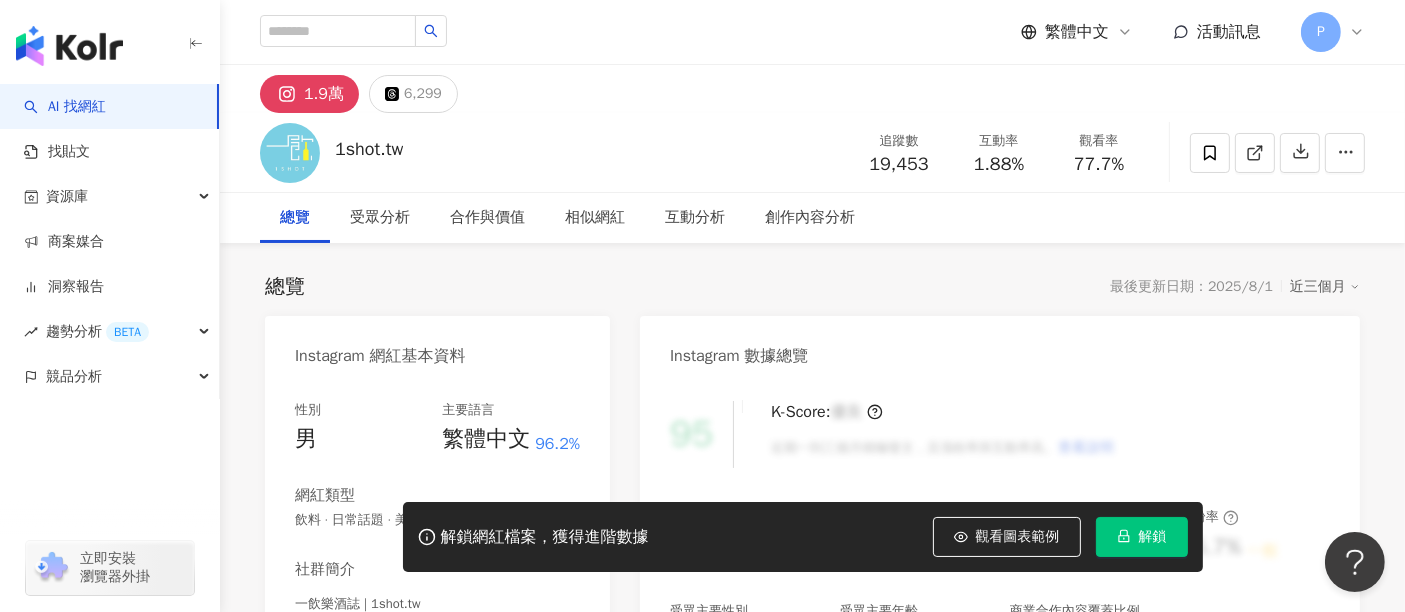 click on "總覽 最後更新日期：2025/8/1 近三個月" at bounding box center (812, 287) 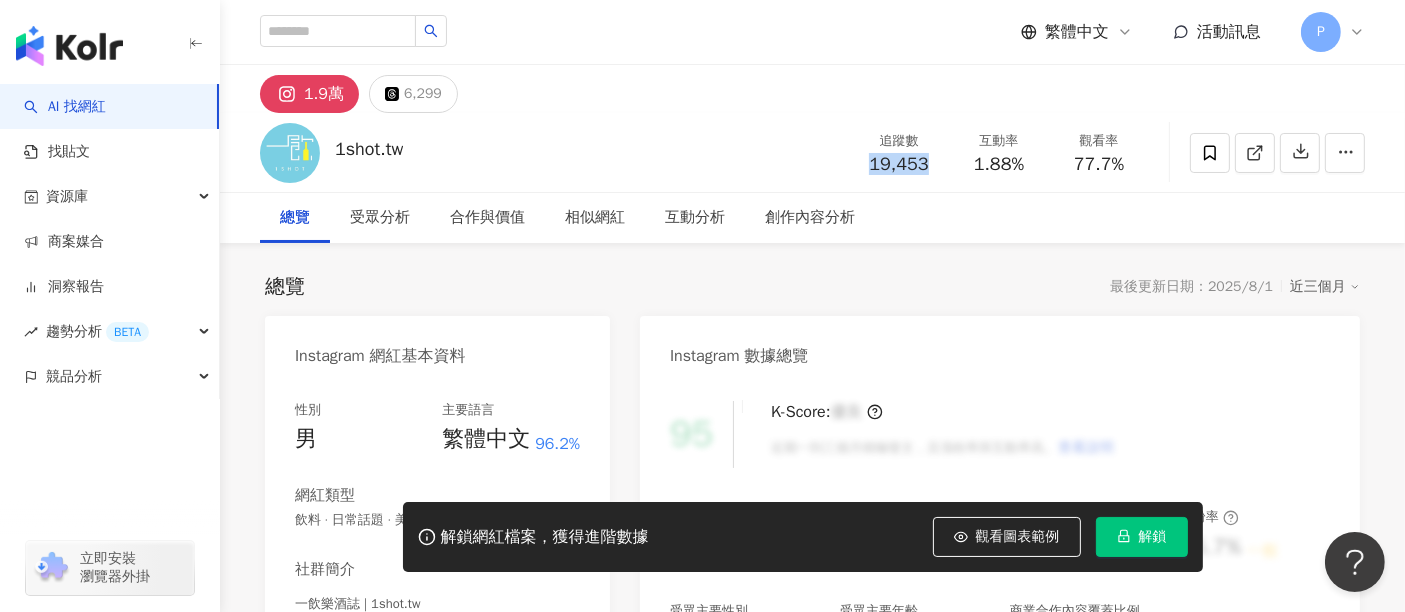 drag, startPoint x: 939, startPoint y: 167, endPoint x: 1414, endPoint y: 237, distance: 480.1302 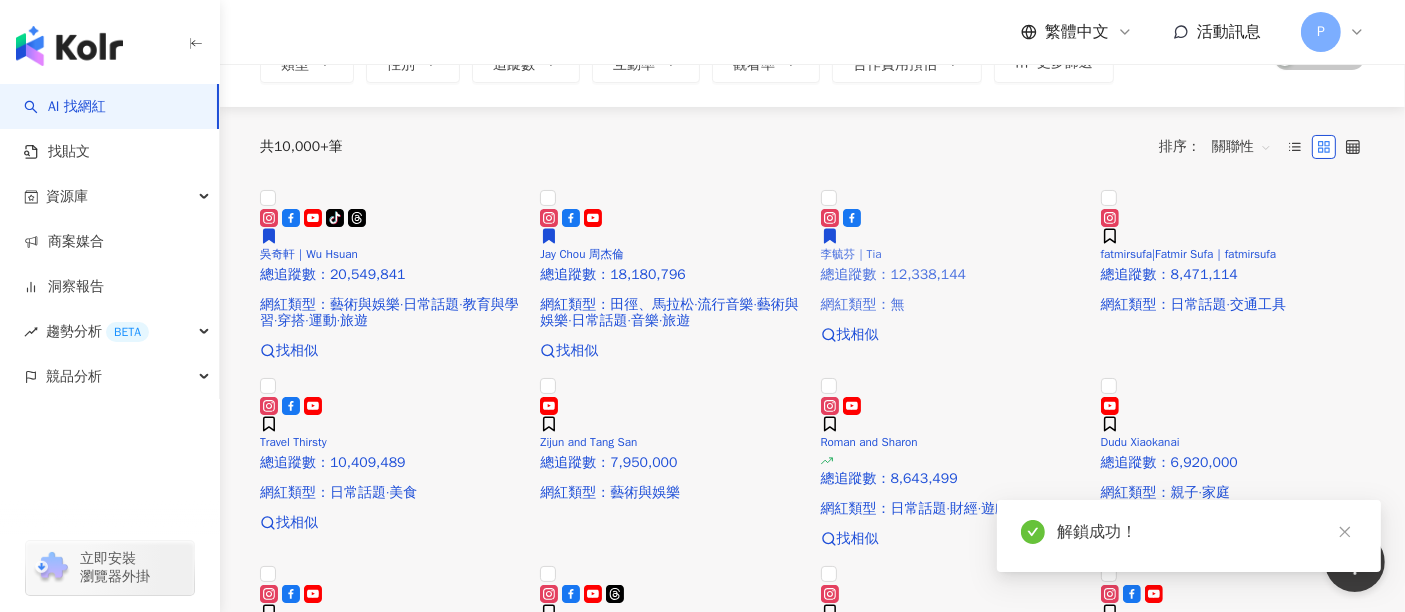 scroll, scrollTop: 0, scrollLeft: 0, axis: both 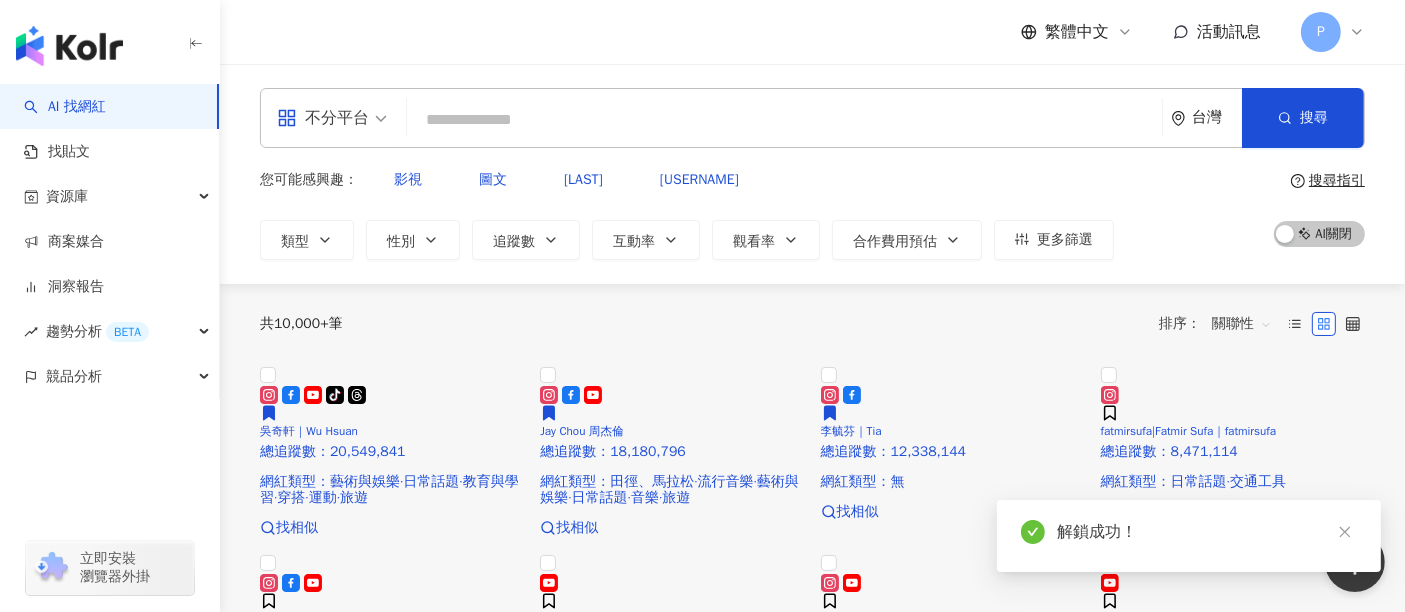 click at bounding box center [784, 120] 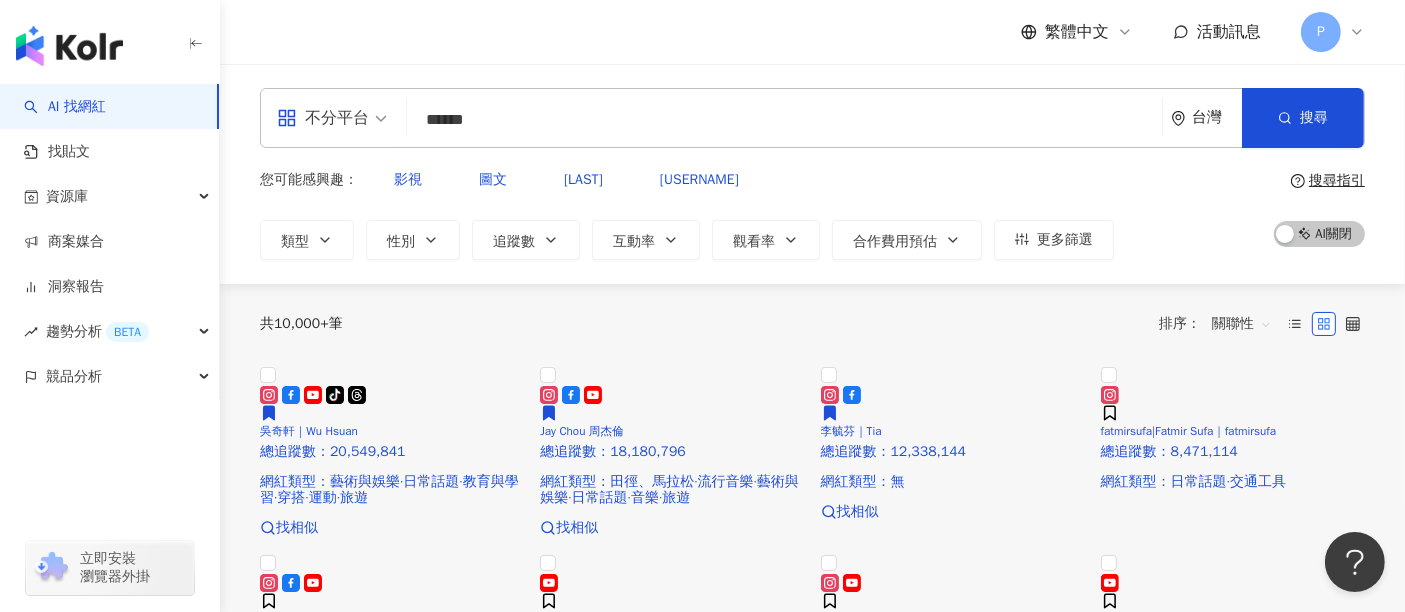 click on "******" at bounding box center [784, 120] 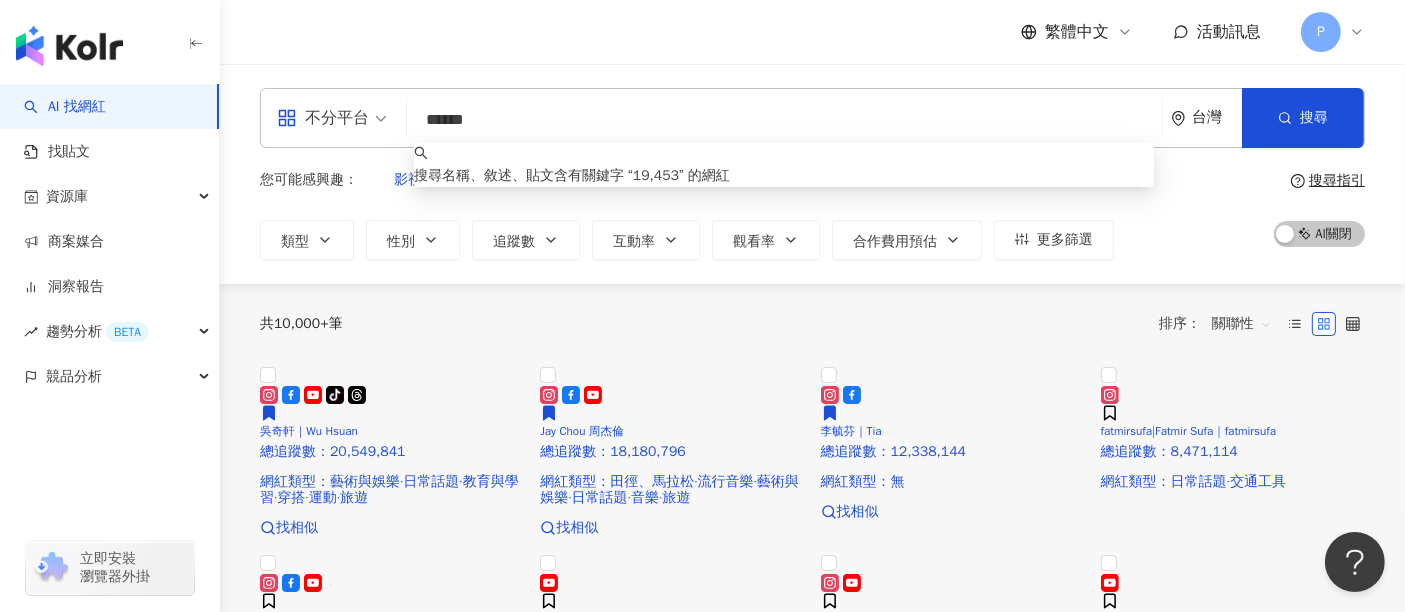 paste 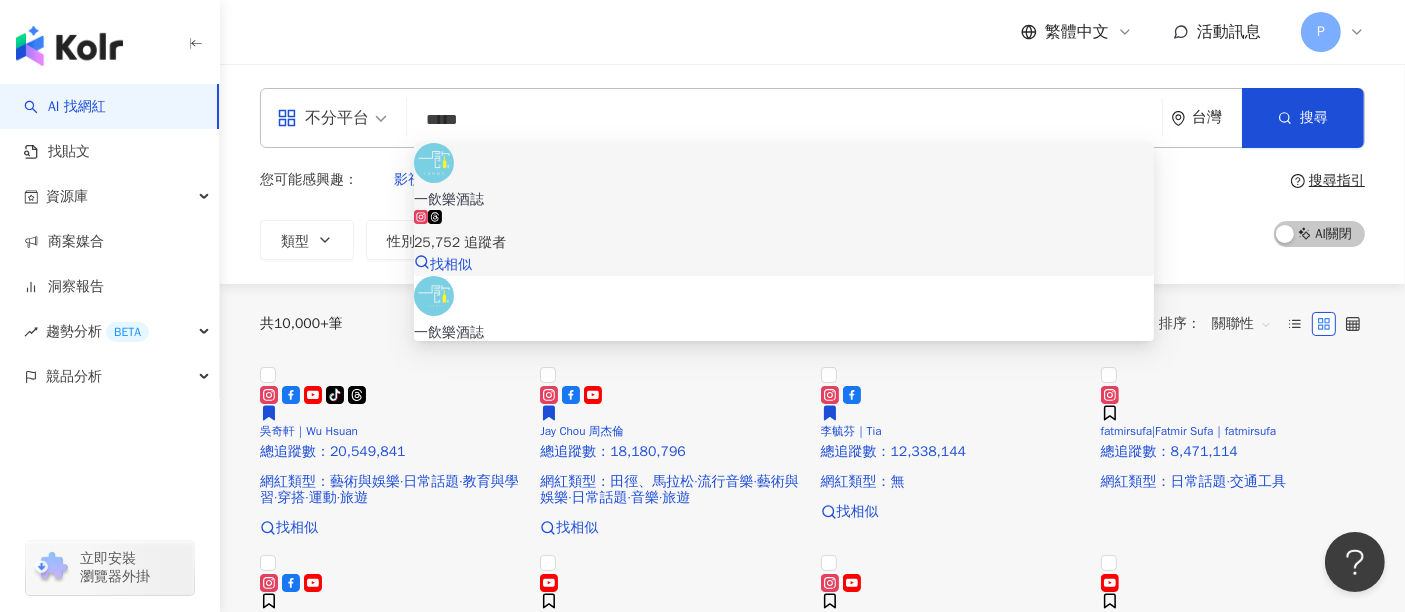 click on "25,752   追蹤者" at bounding box center [784, 243] 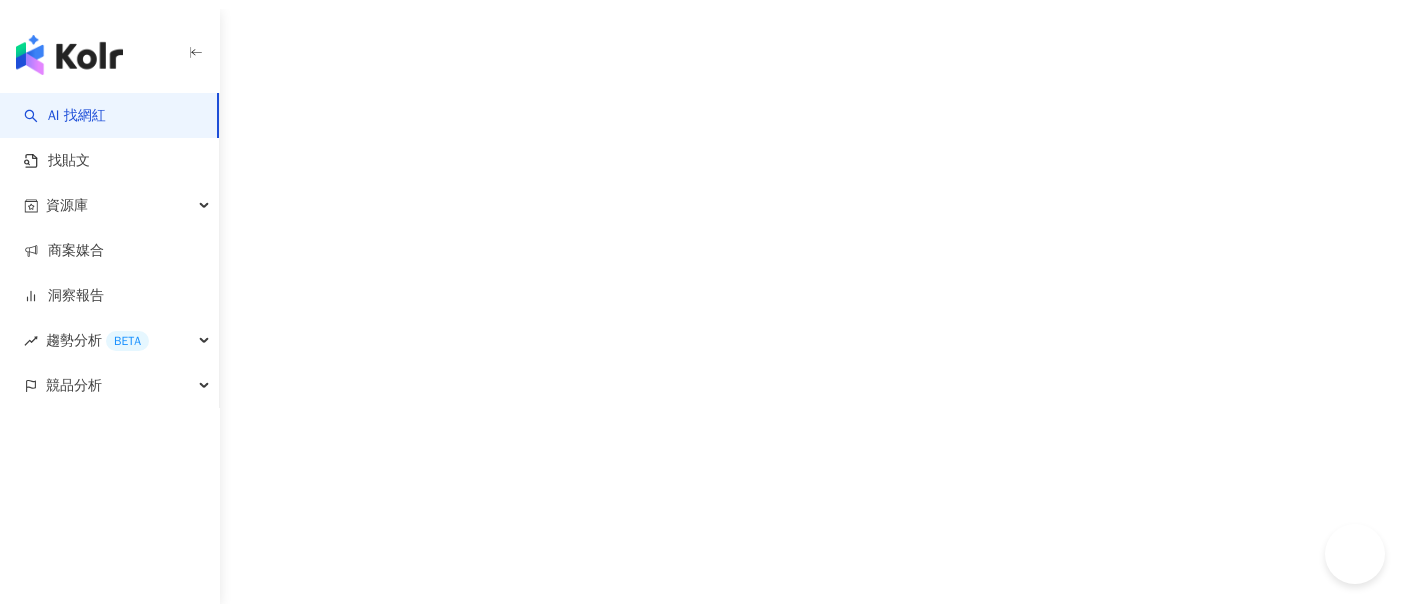 scroll, scrollTop: 0, scrollLeft: 0, axis: both 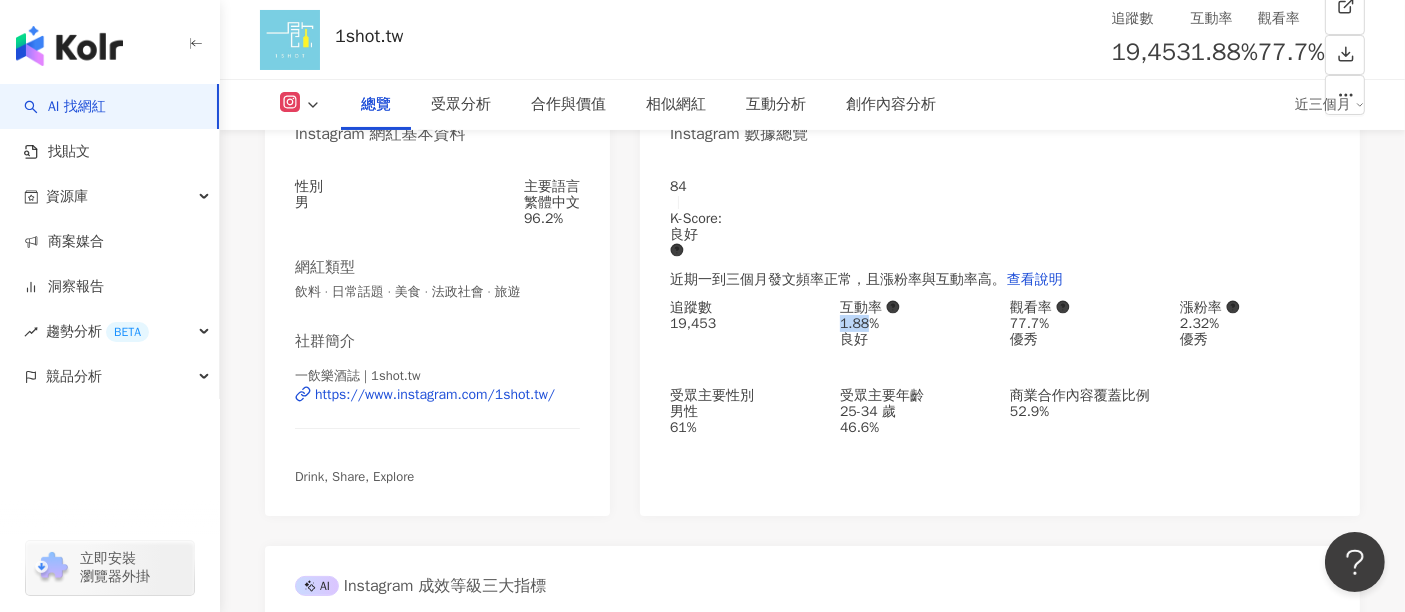 drag, startPoint x: 842, startPoint y: 322, endPoint x: 861, endPoint y: 292, distance: 35.510563 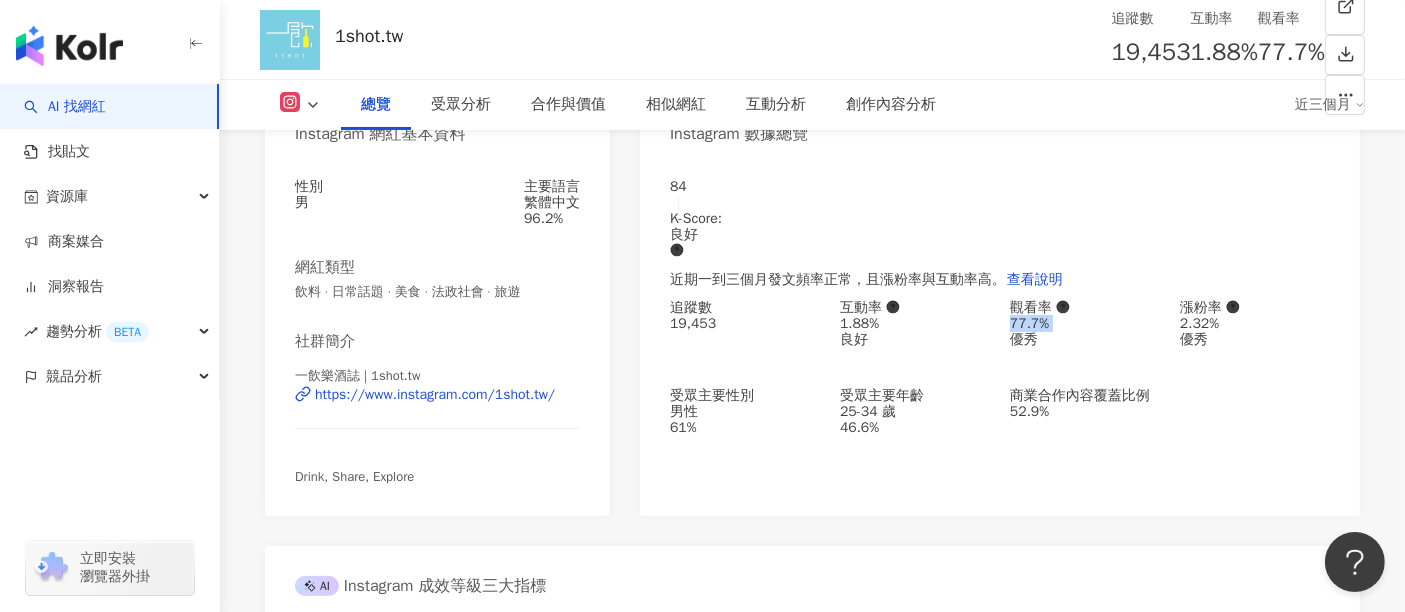 drag, startPoint x: 1010, startPoint y: 327, endPoint x: 1079, endPoint y: 327, distance: 69 